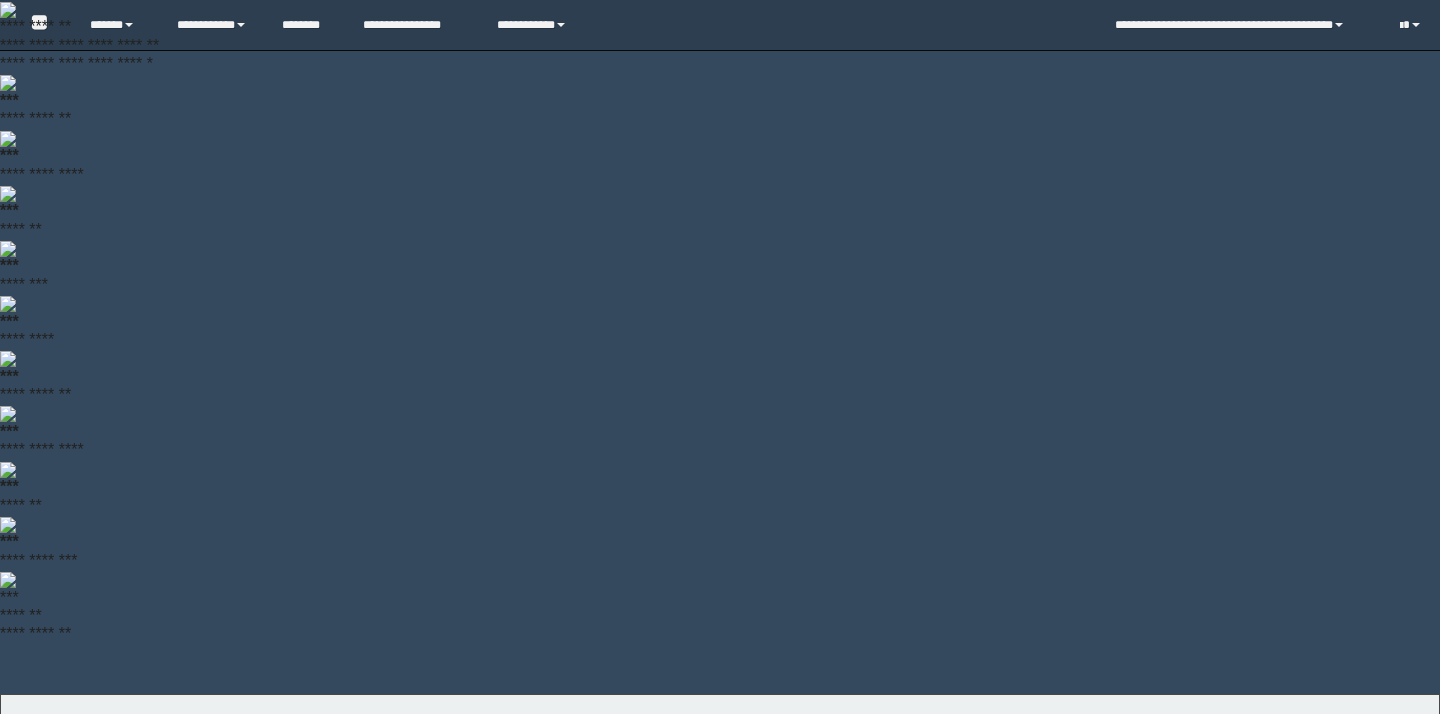 scroll, scrollTop: 0, scrollLeft: 0, axis: both 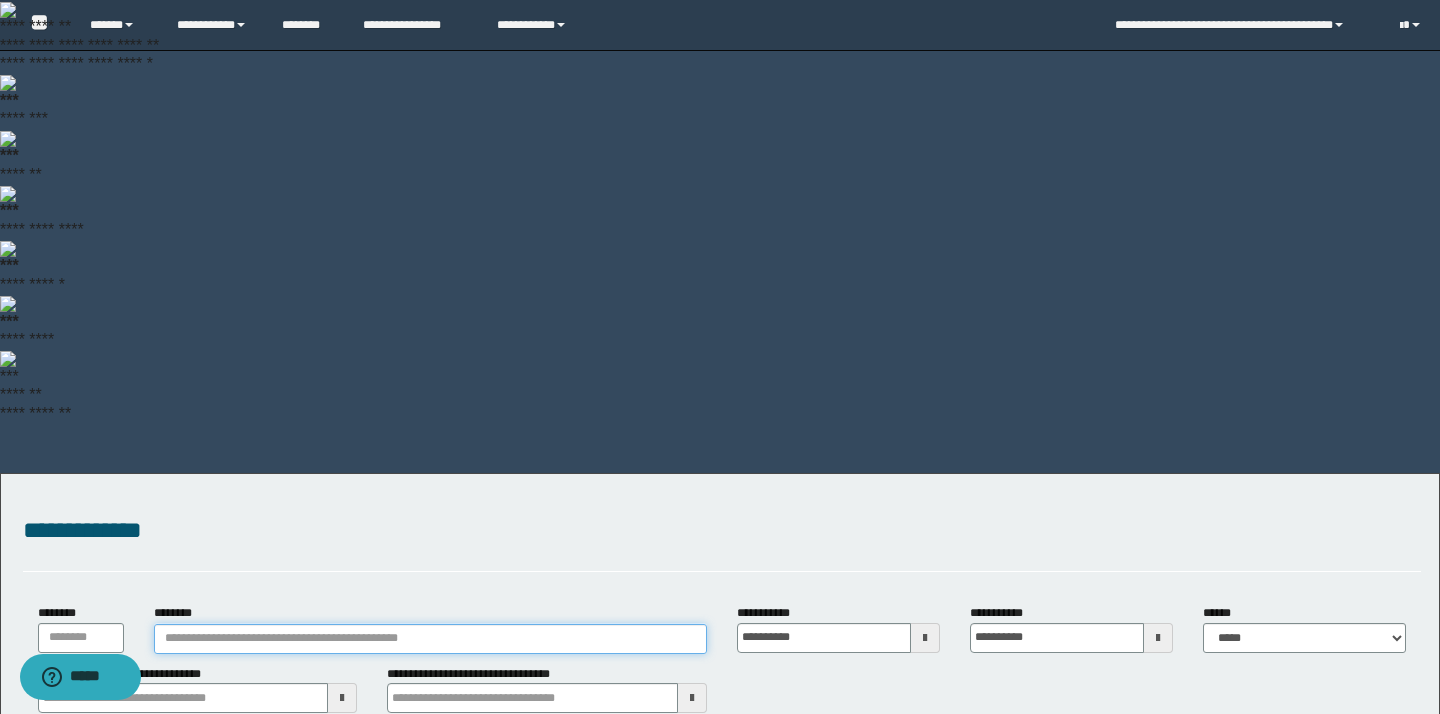 click on "********" at bounding box center (430, 639) 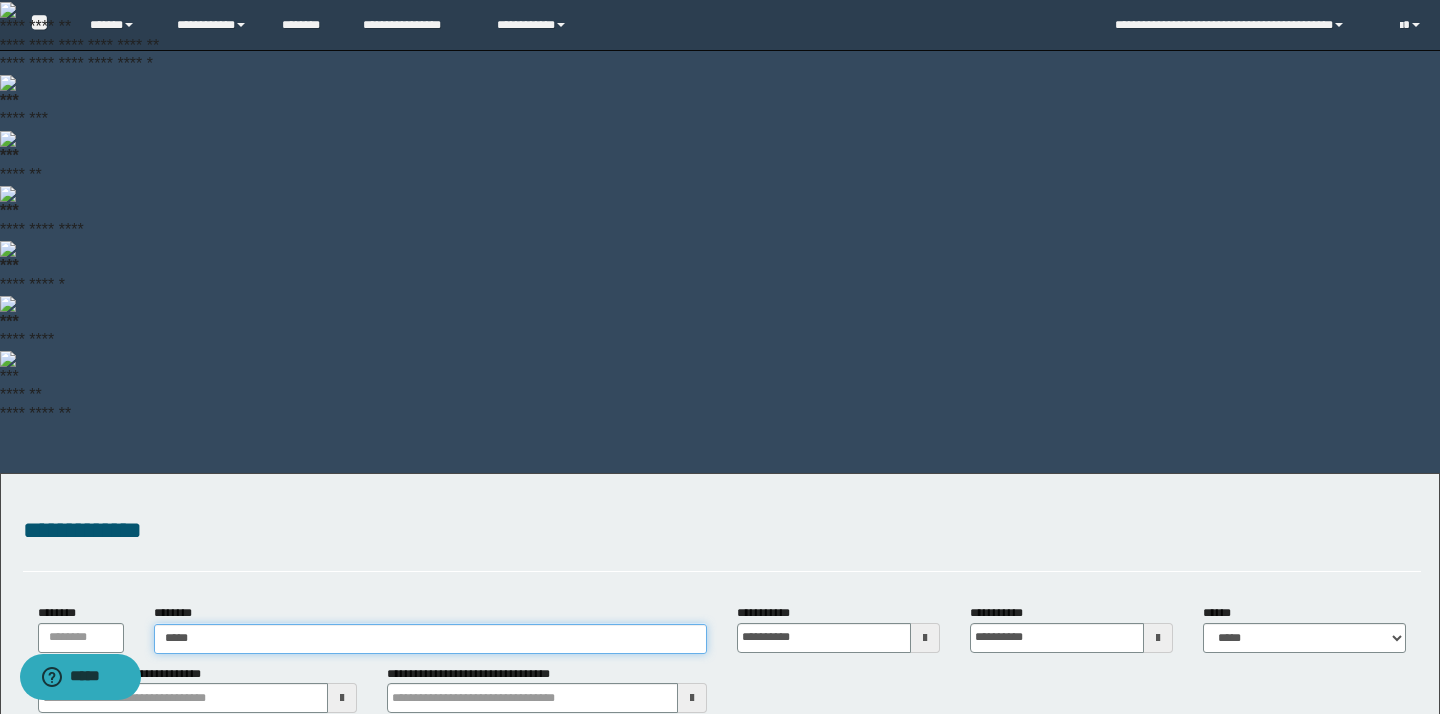 type on "******" 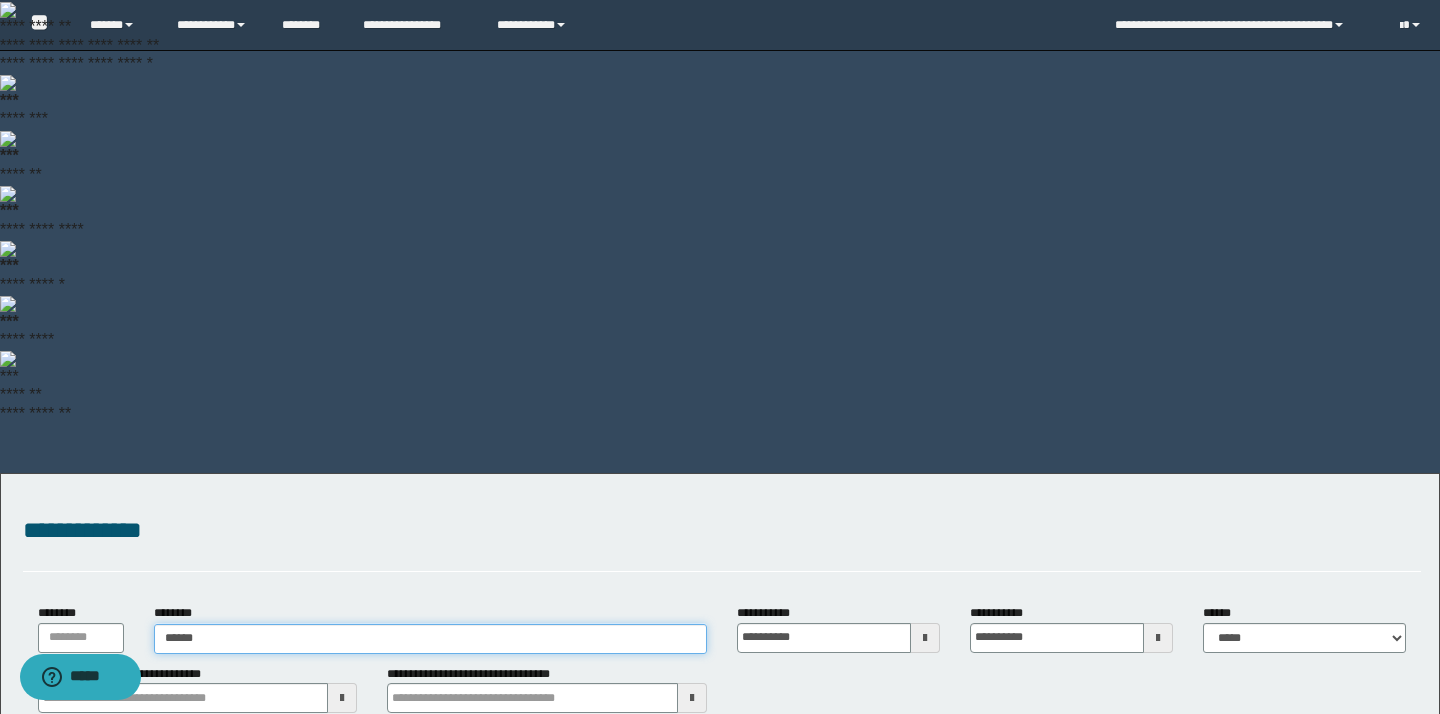 type on "******" 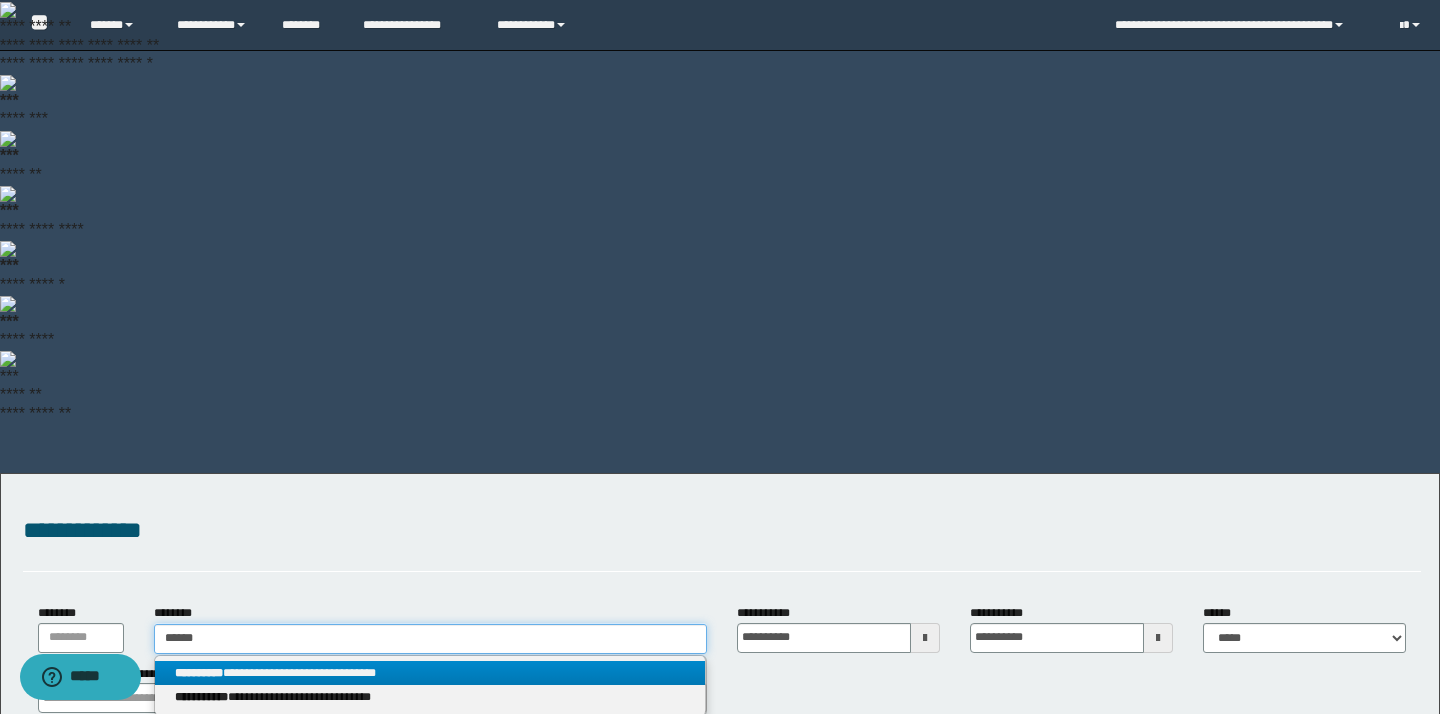 type on "******" 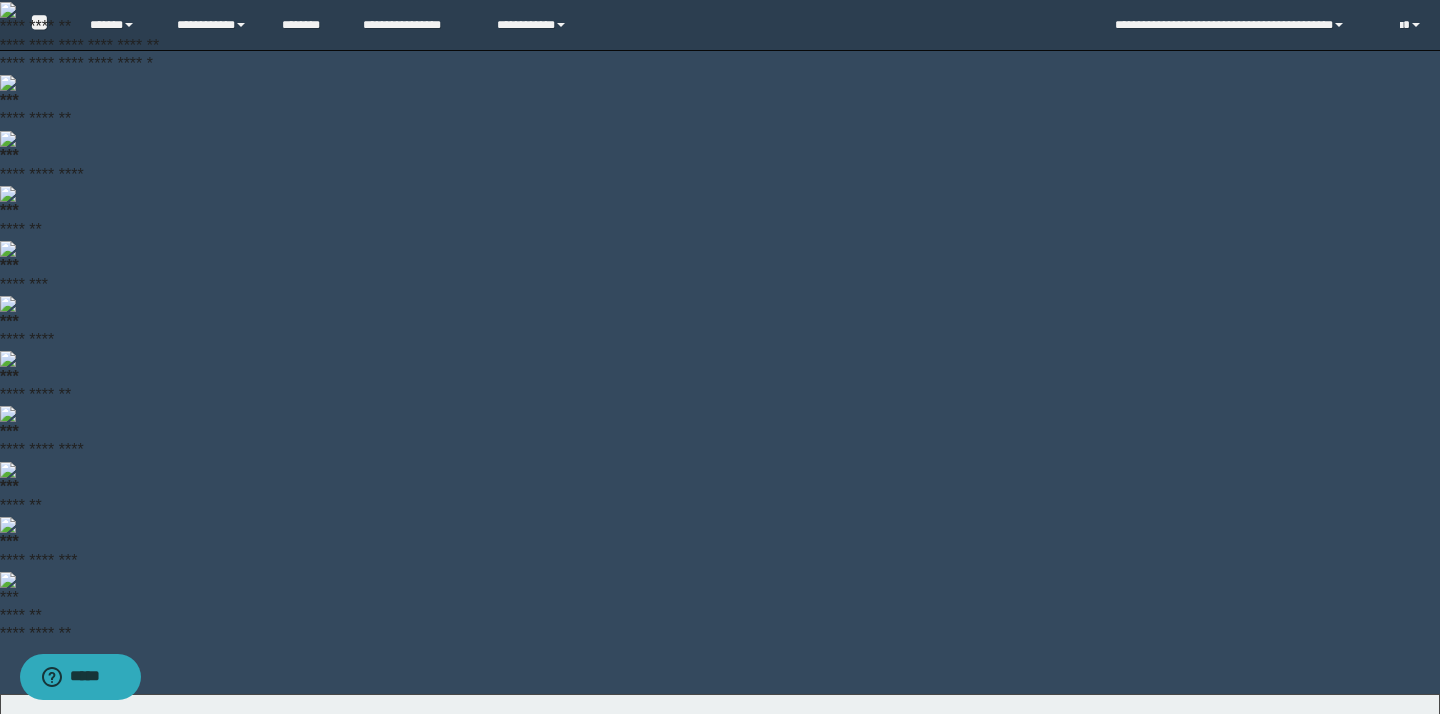 click on "**********" at bounding box center (430, 893) 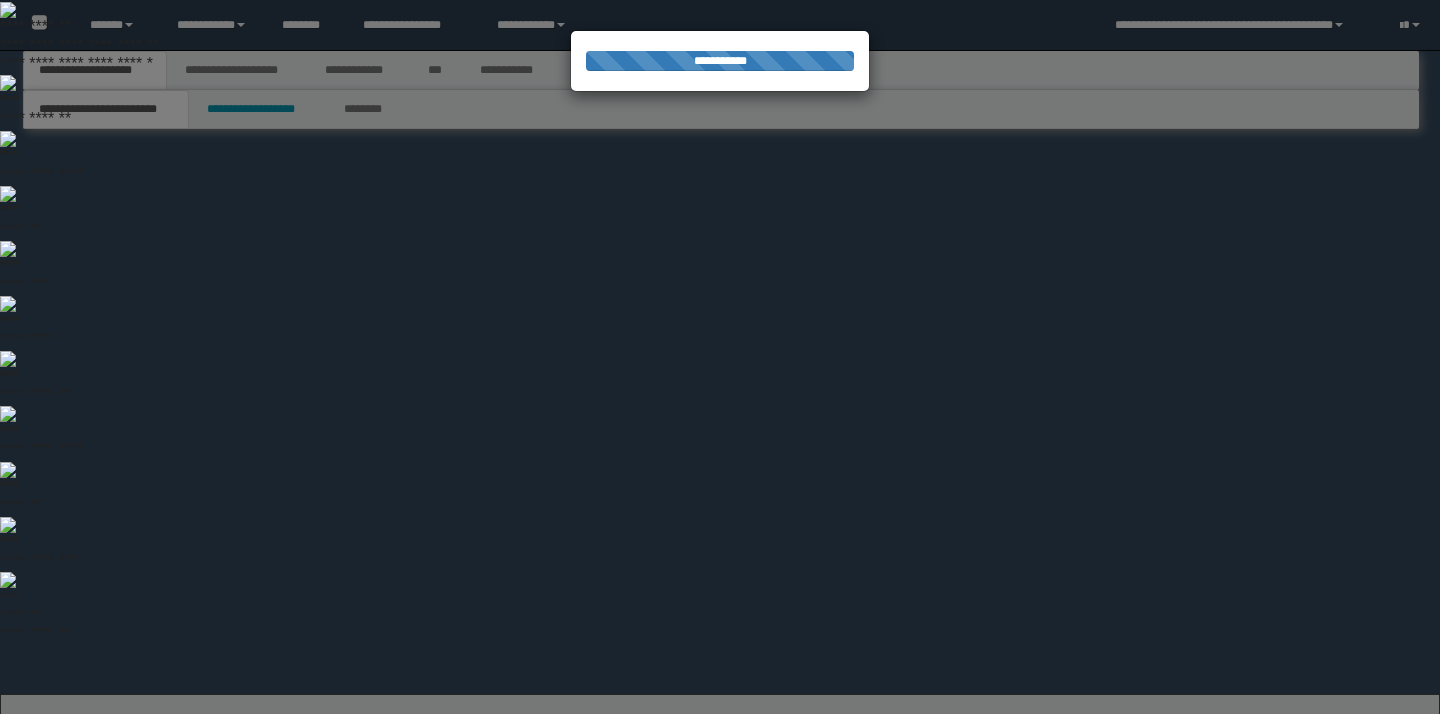 scroll, scrollTop: 0, scrollLeft: 0, axis: both 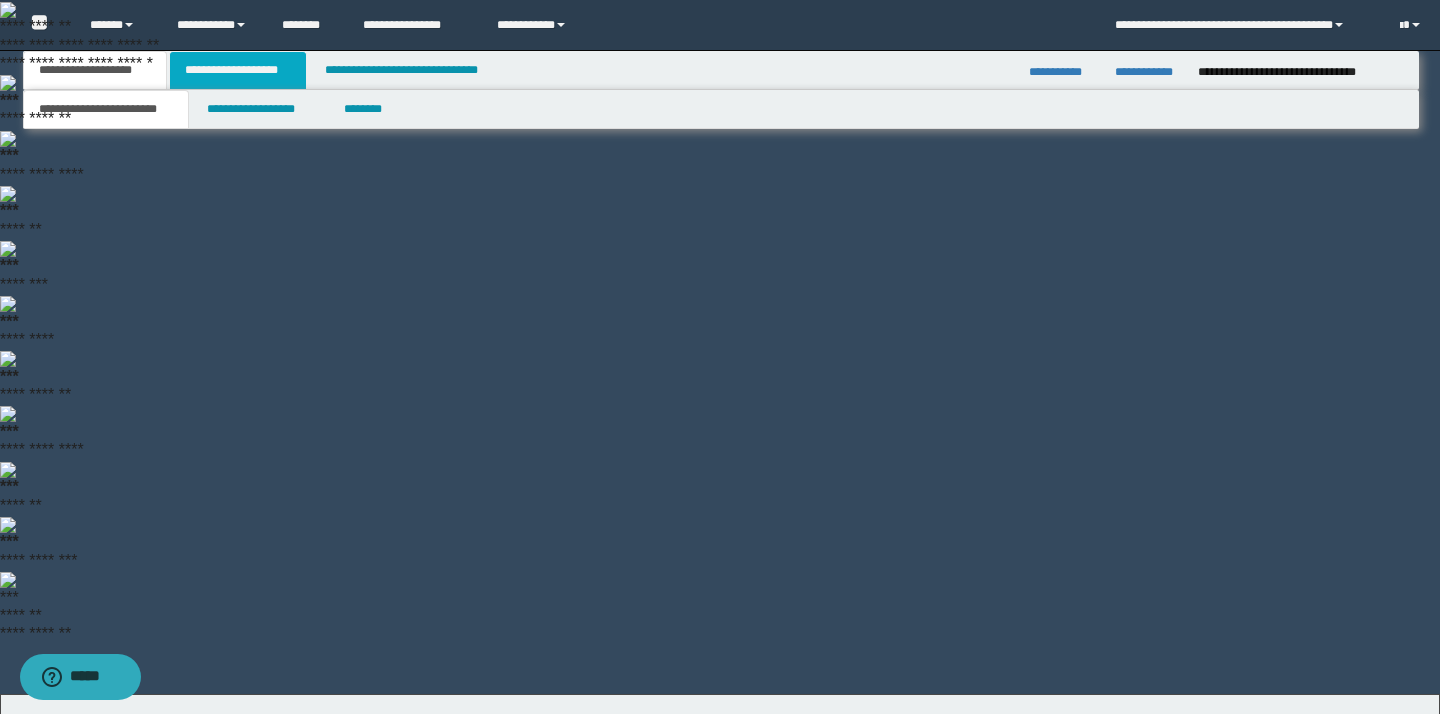 click on "**********" at bounding box center (238, 70) 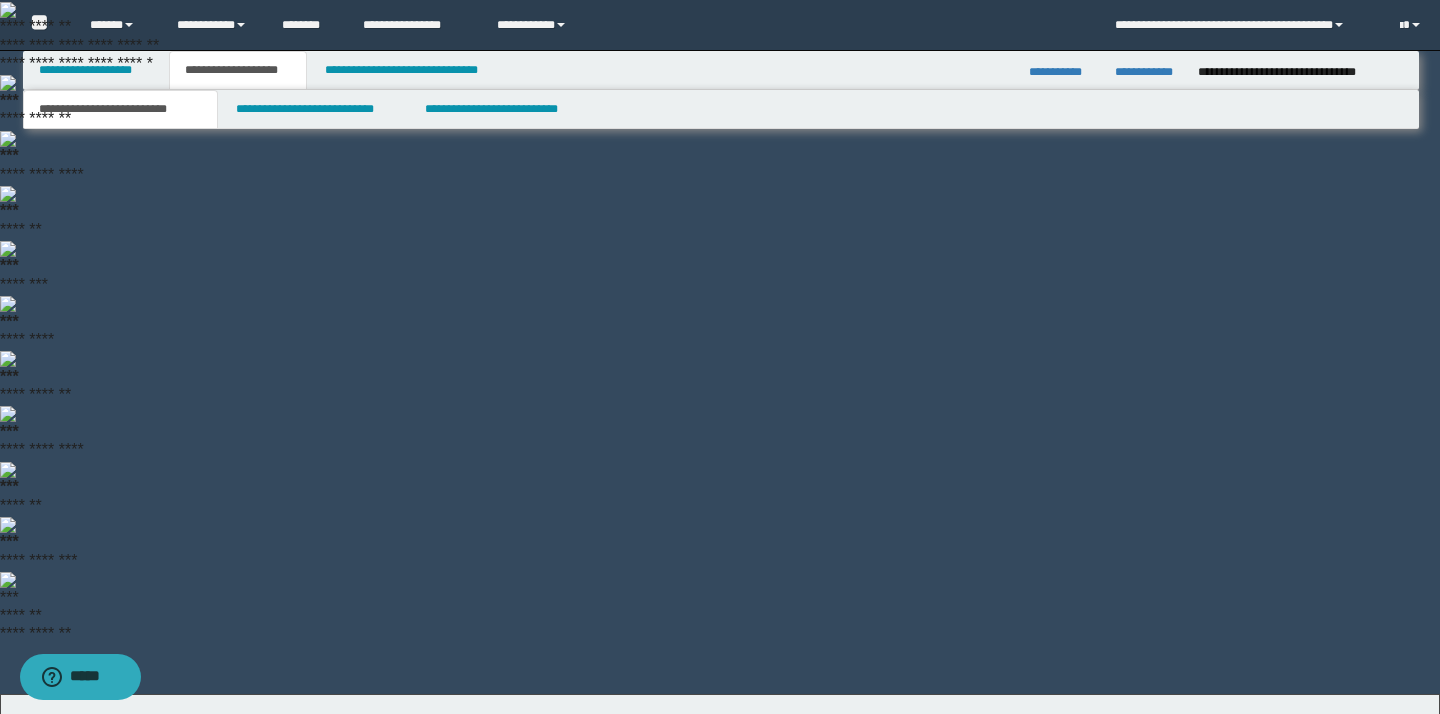 scroll, scrollTop: 0, scrollLeft: 0, axis: both 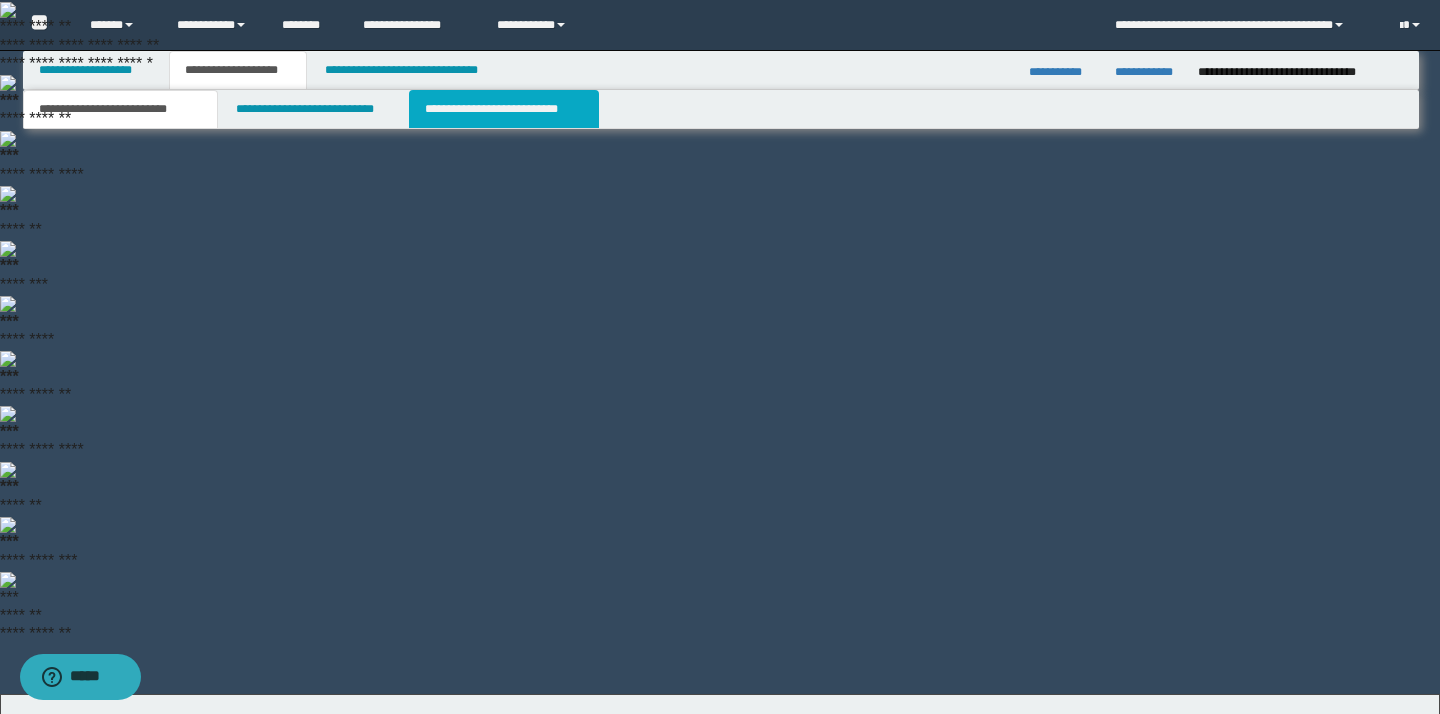 select on "*" 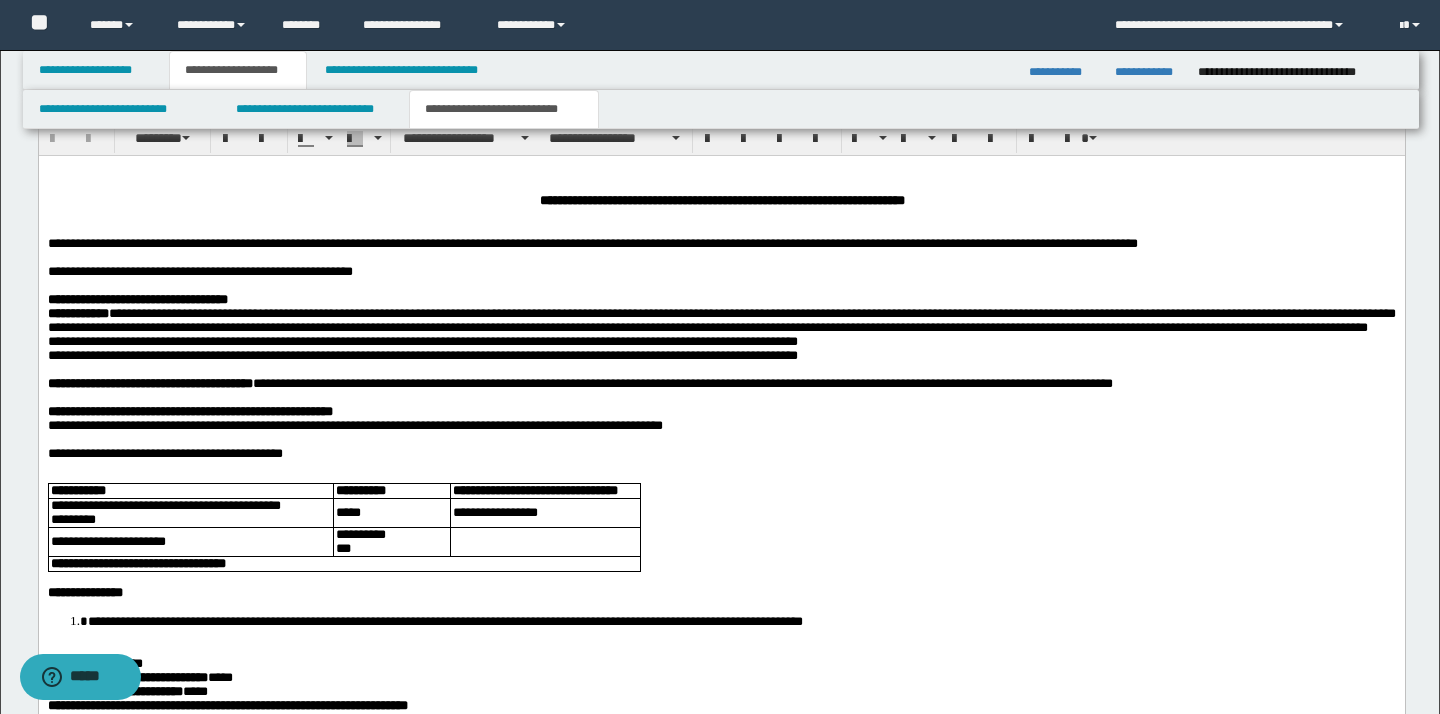 scroll, scrollTop: 2920, scrollLeft: 0, axis: vertical 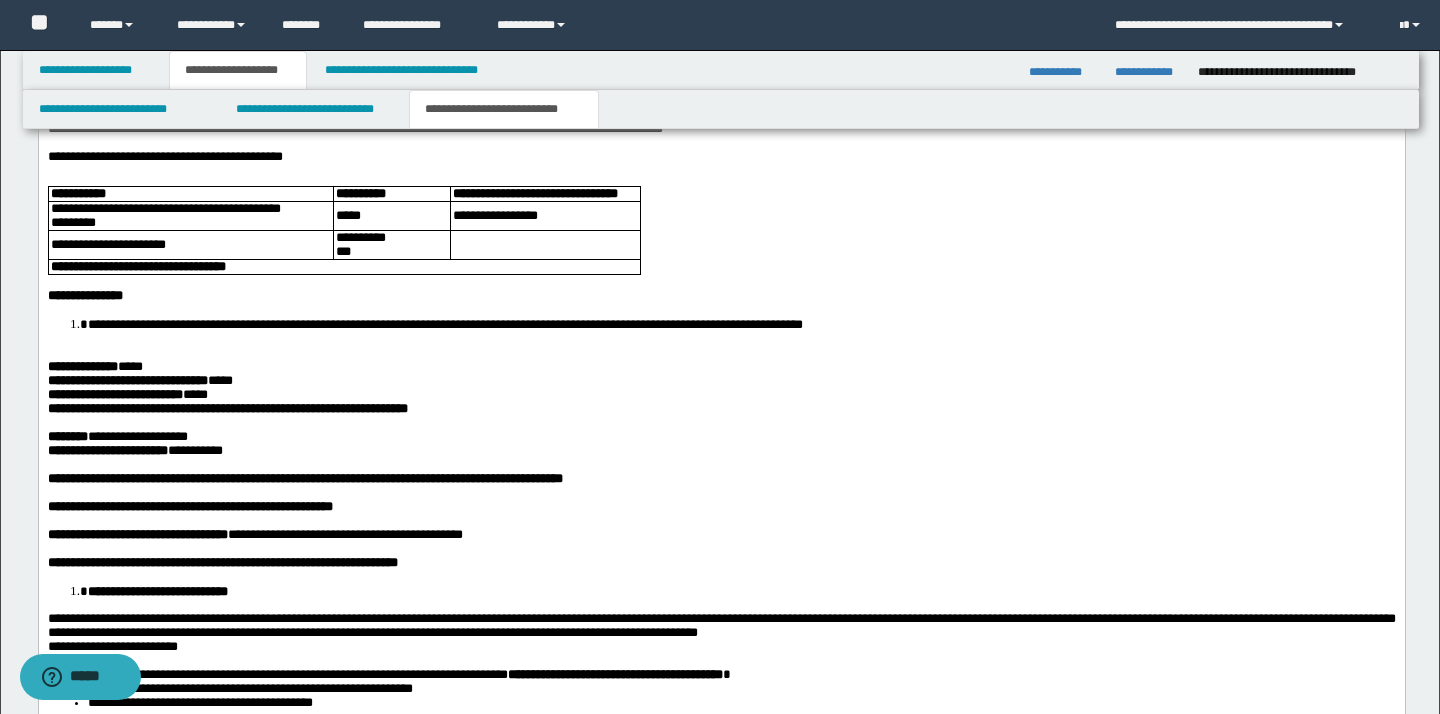drag, startPoint x: 812, startPoint y: 1127, endPoint x: 446, endPoint y: 1128, distance: 366.00137 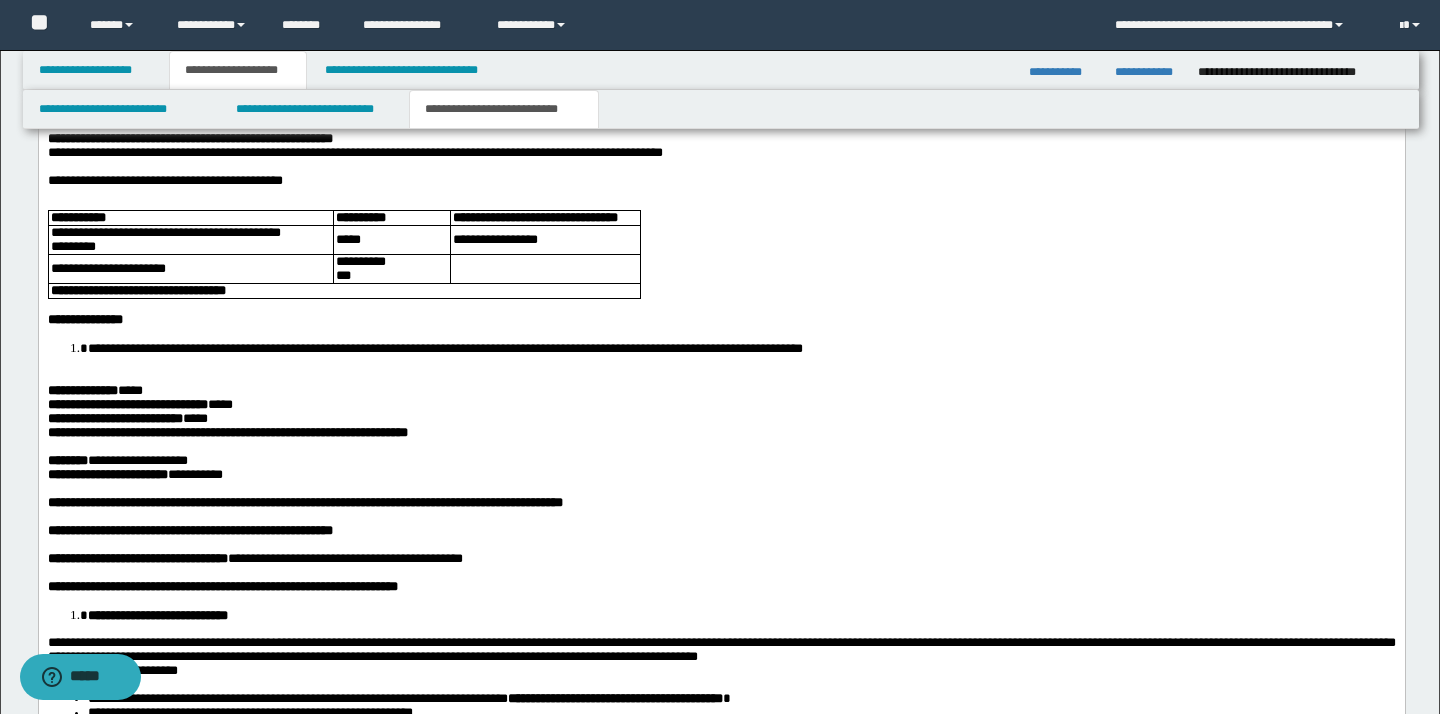 scroll, scrollTop: 2892, scrollLeft: 0, axis: vertical 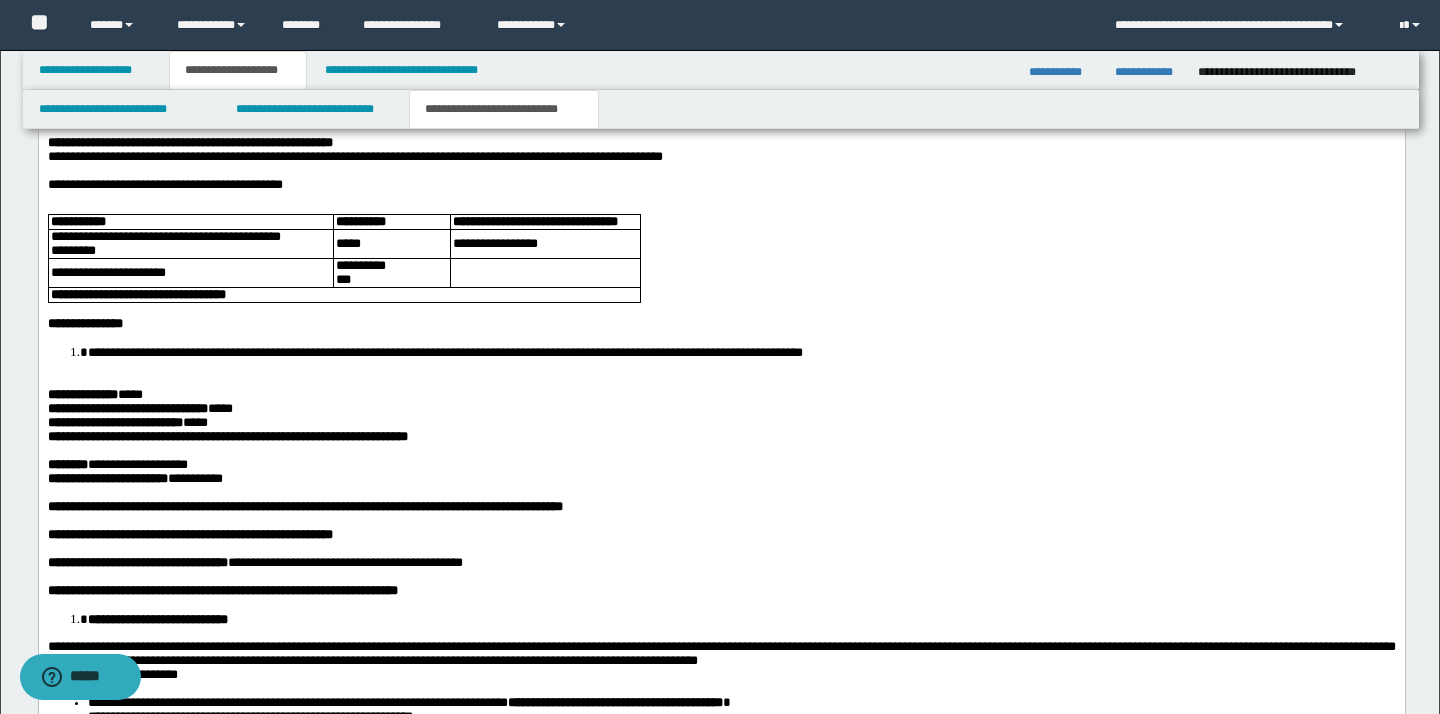 drag, startPoint x: 861, startPoint y: 1116, endPoint x: 882, endPoint y: 1138, distance: 30.413813 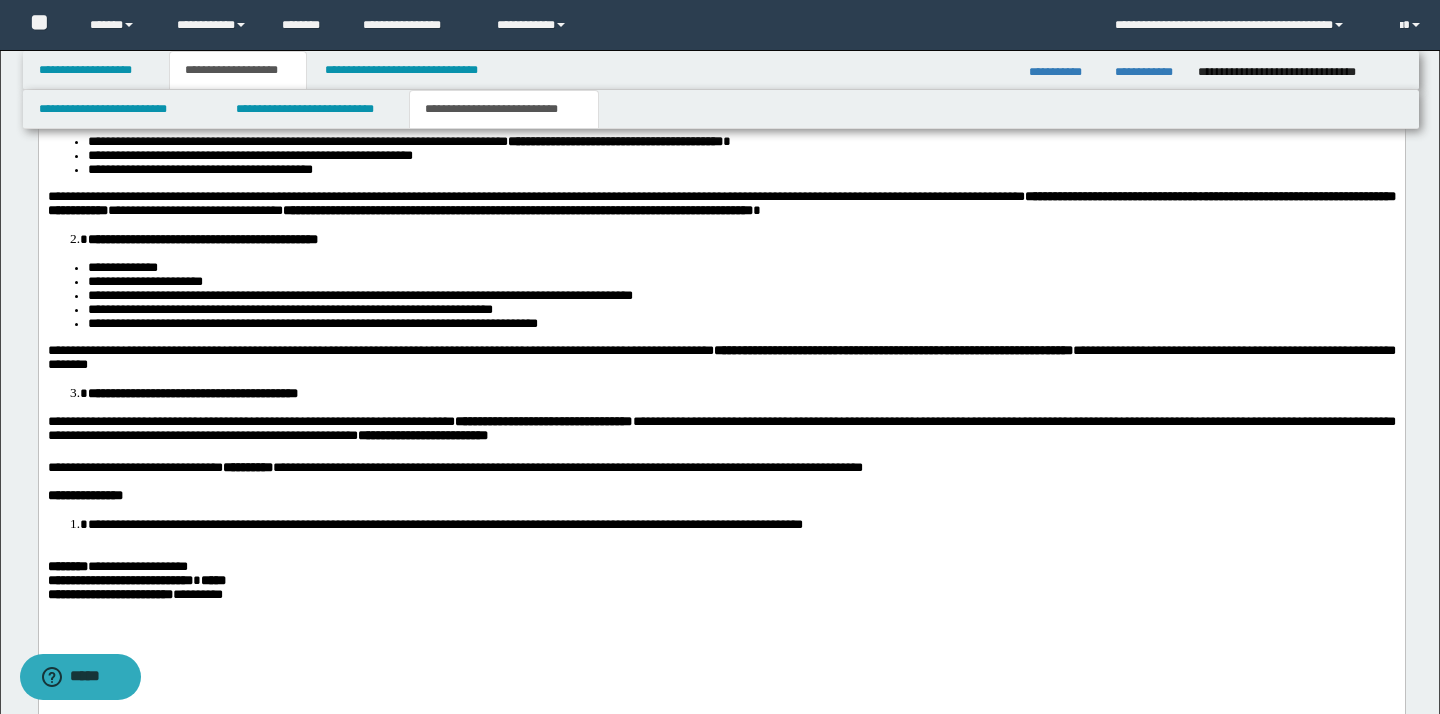 scroll, scrollTop: 3454, scrollLeft: 0, axis: vertical 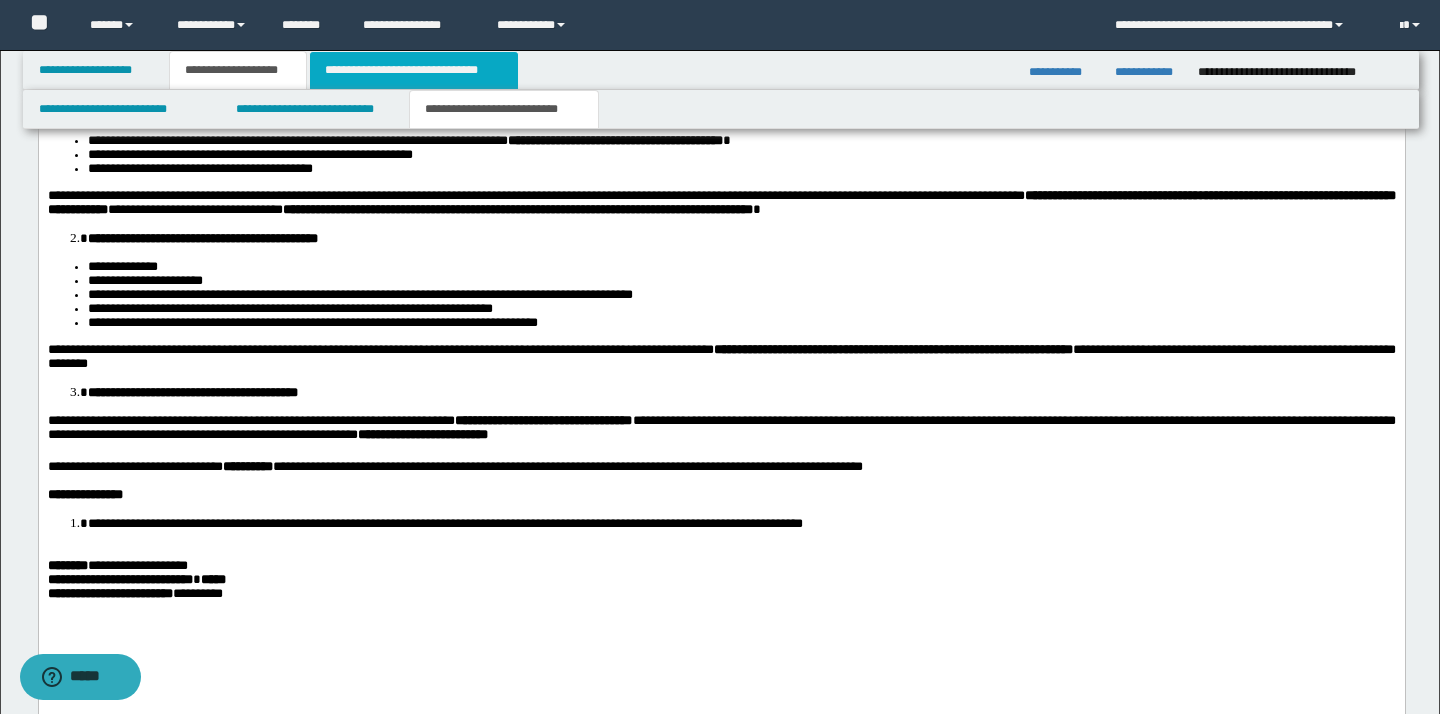 click on "**********" at bounding box center (413, 70) 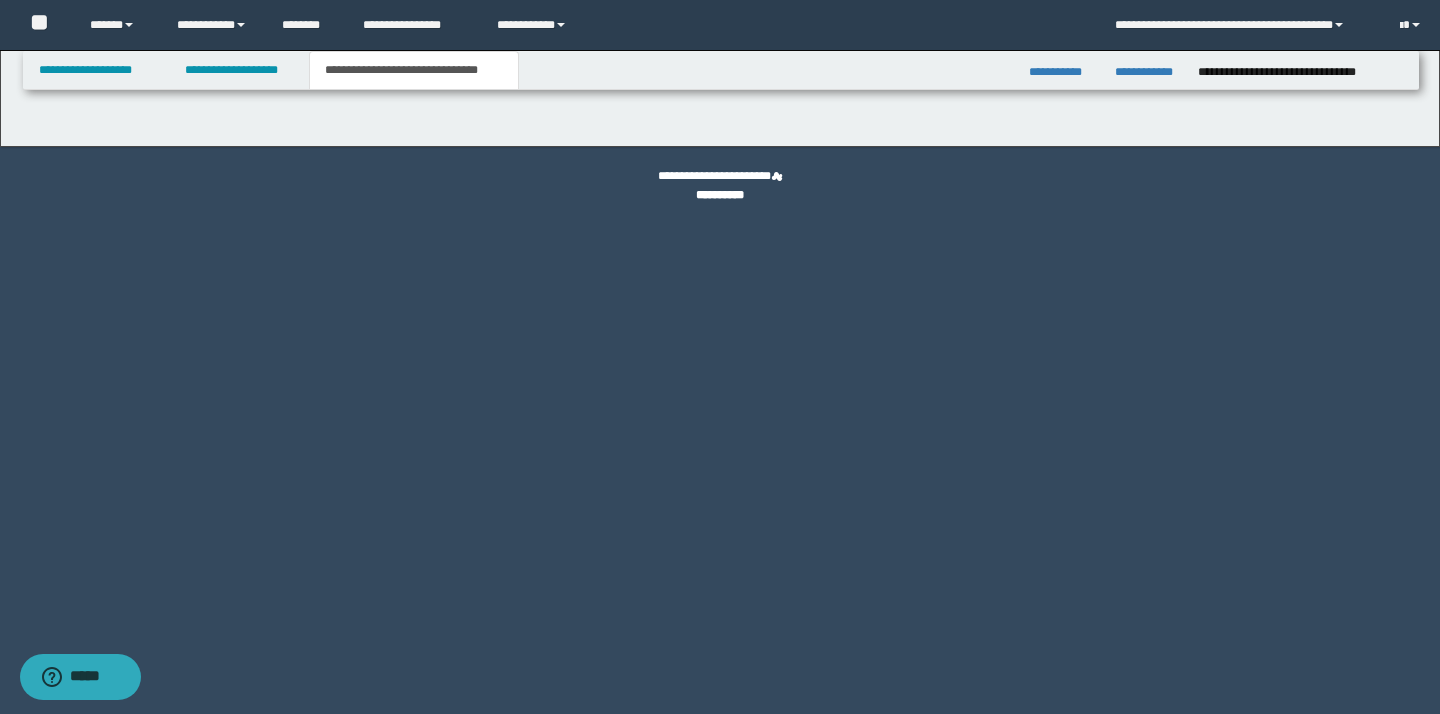 scroll, scrollTop: 0, scrollLeft: 0, axis: both 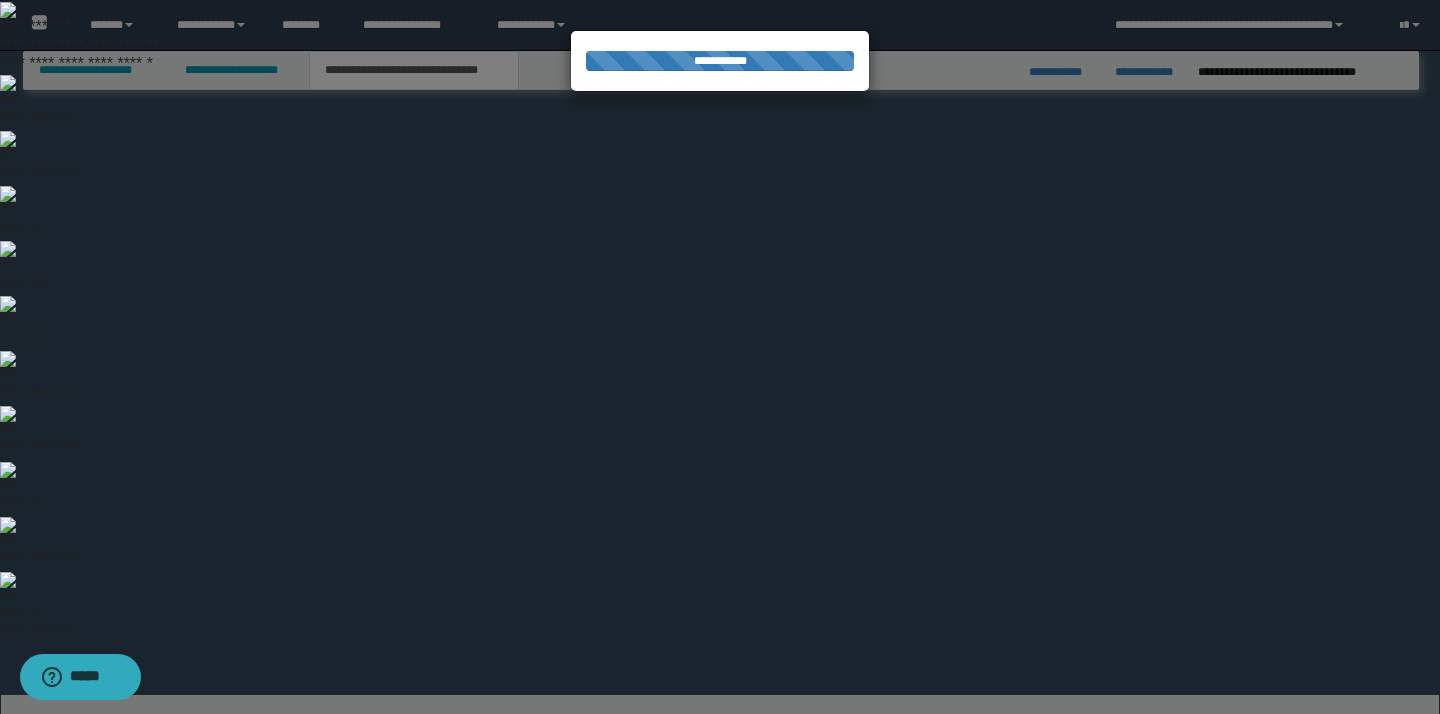 select on "*" 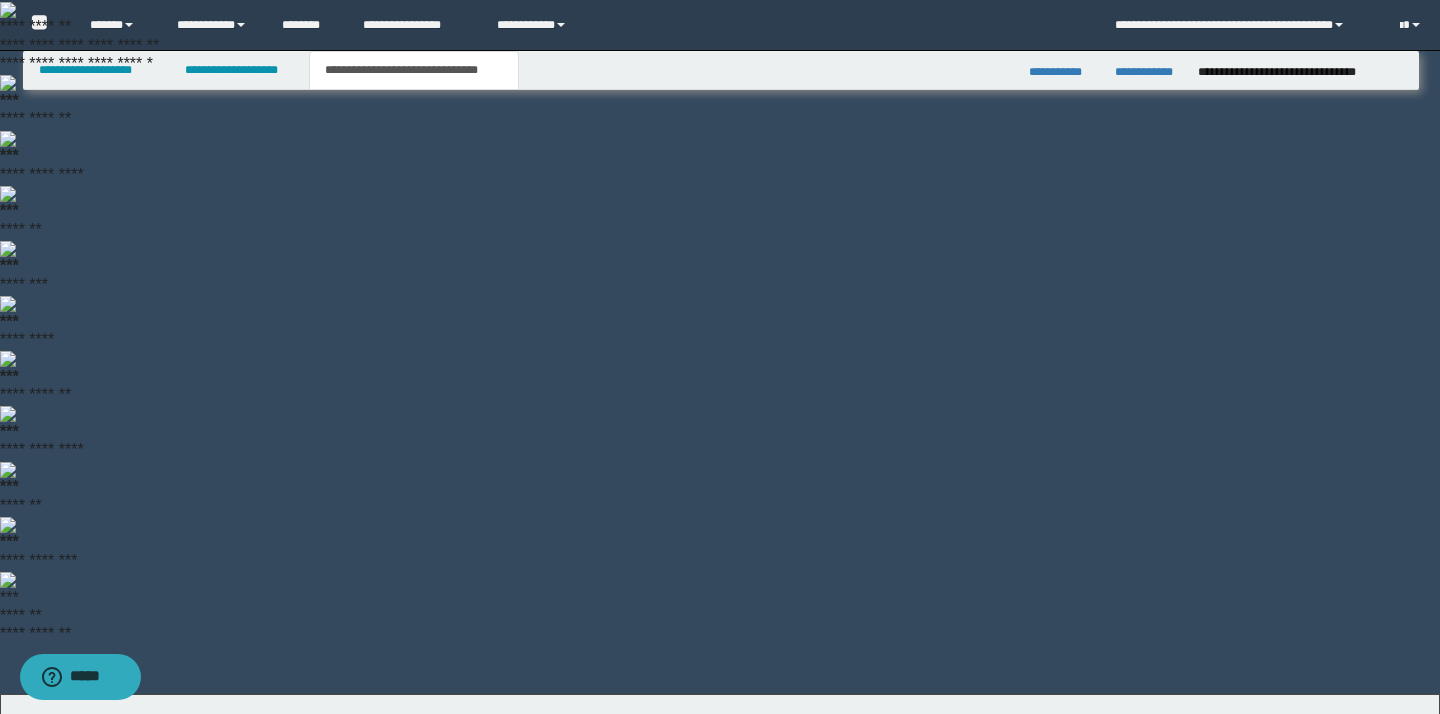 scroll, scrollTop: 555, scrollLeft: 0, axis: vertical 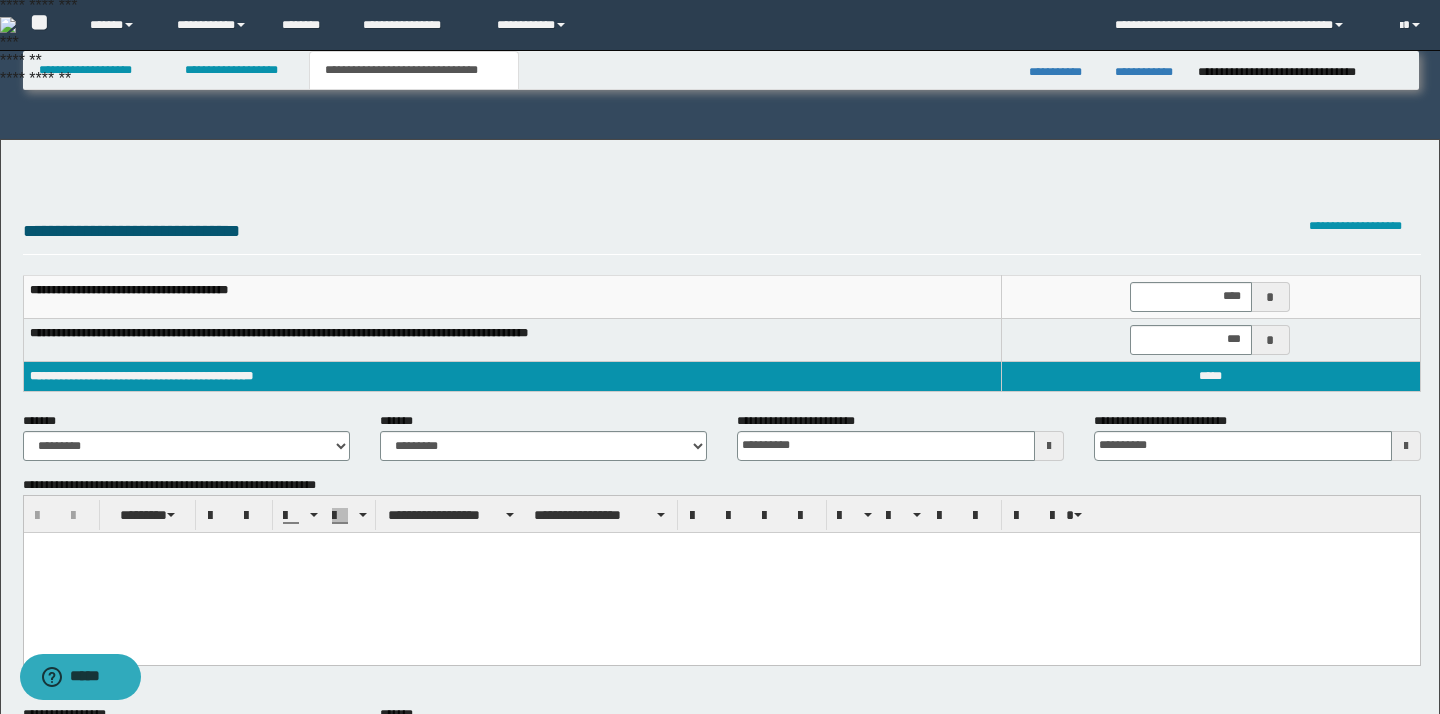 click on "**********" at bounding box center (1211, 1246) 